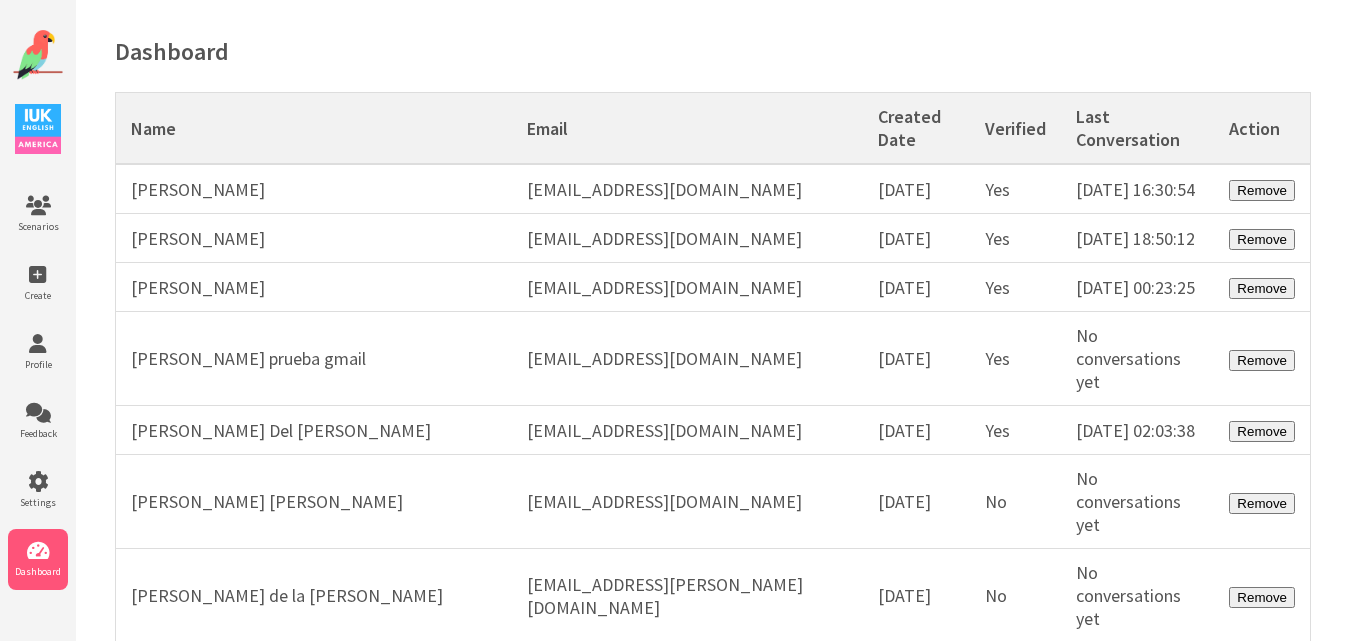 click at bounding box center (38, 55) 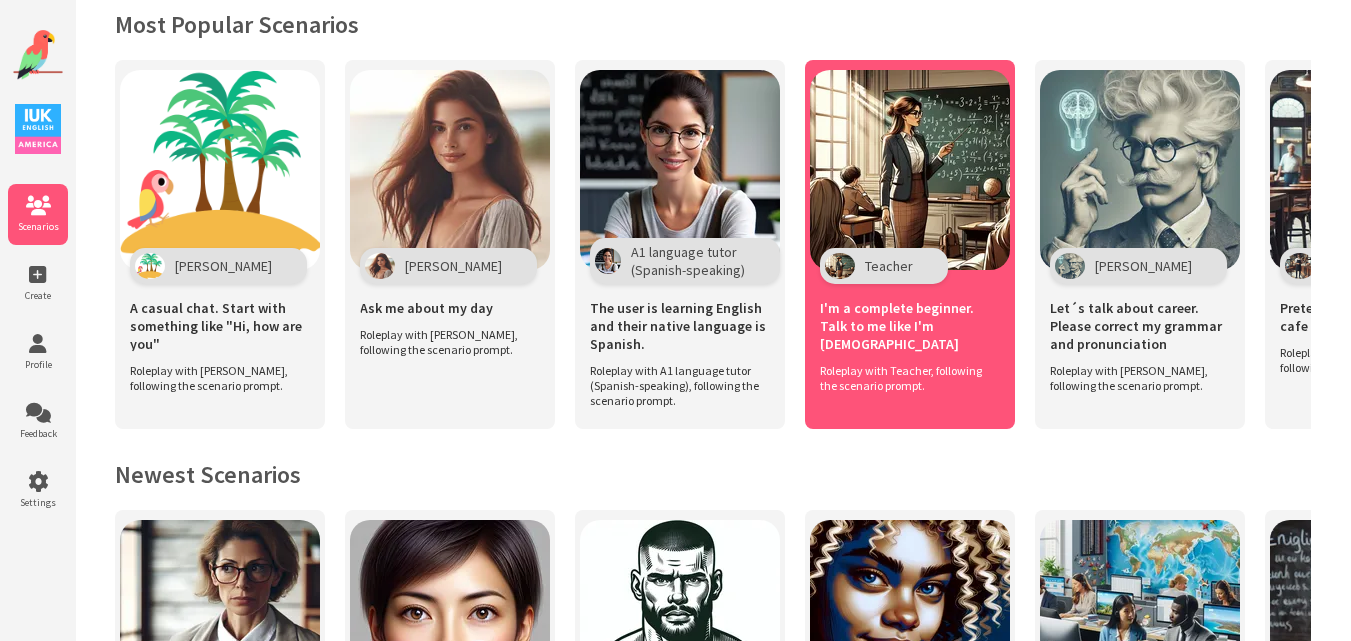 scroll, scrollTop: 435, scrollLeft: 0, axis: vertical 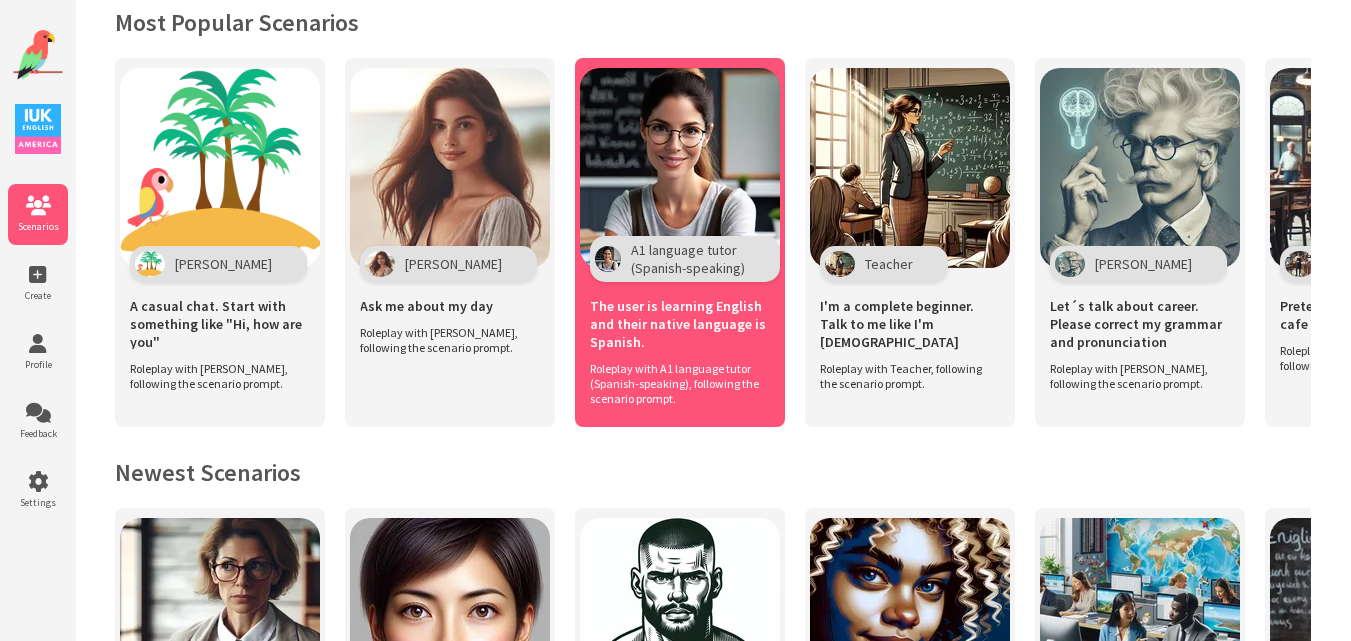 click at bounding box center [680, 168] 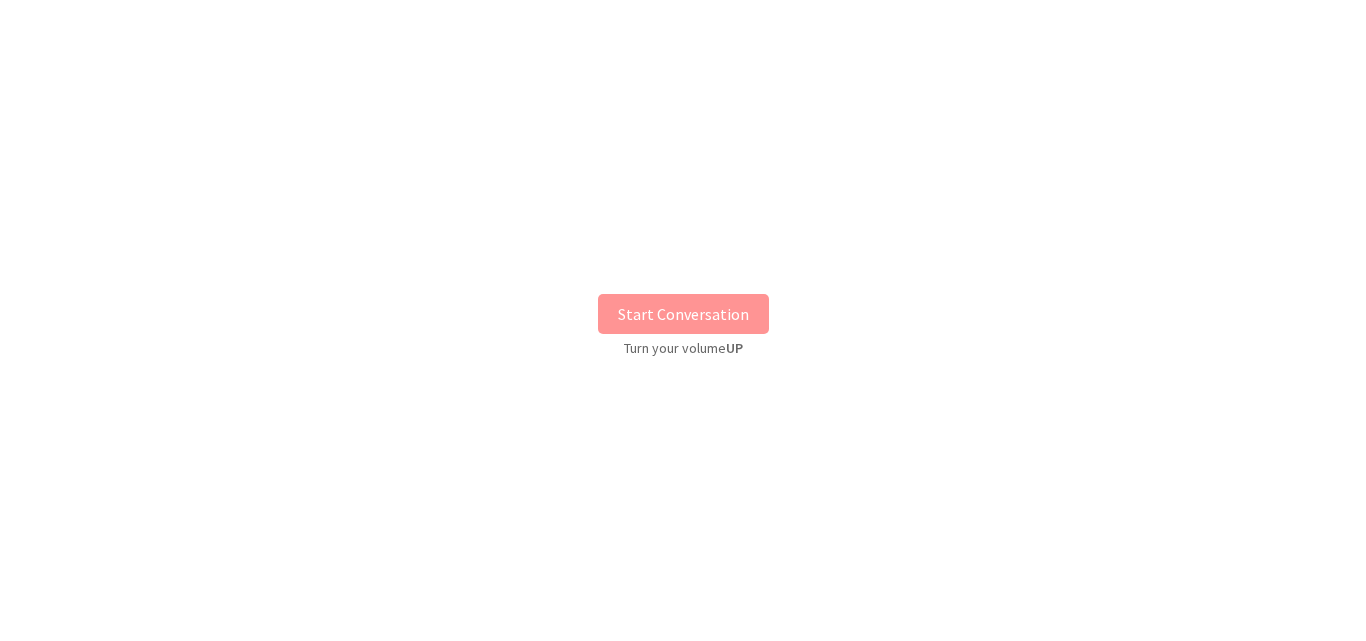 scroll, scrollTop: 0, scrollLeft: 0, axis: both 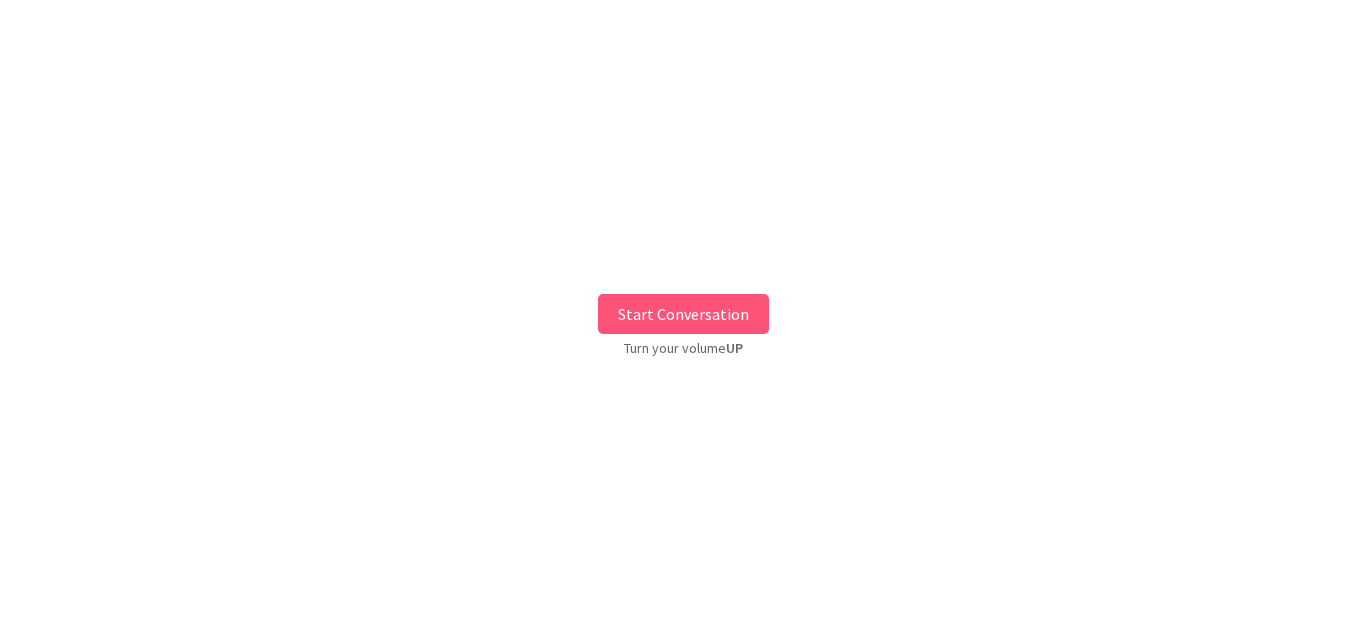 click on "Start Conversation" at bounding box center [683, 314] 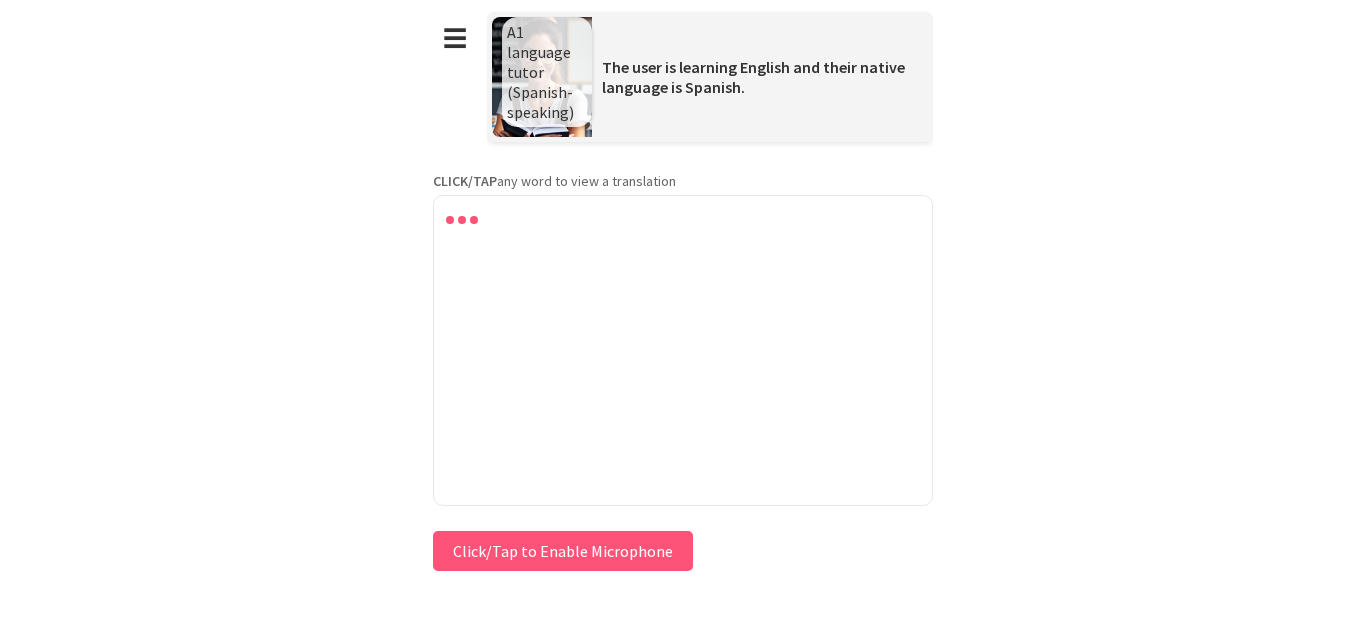 click at bounding box center (683, 350) 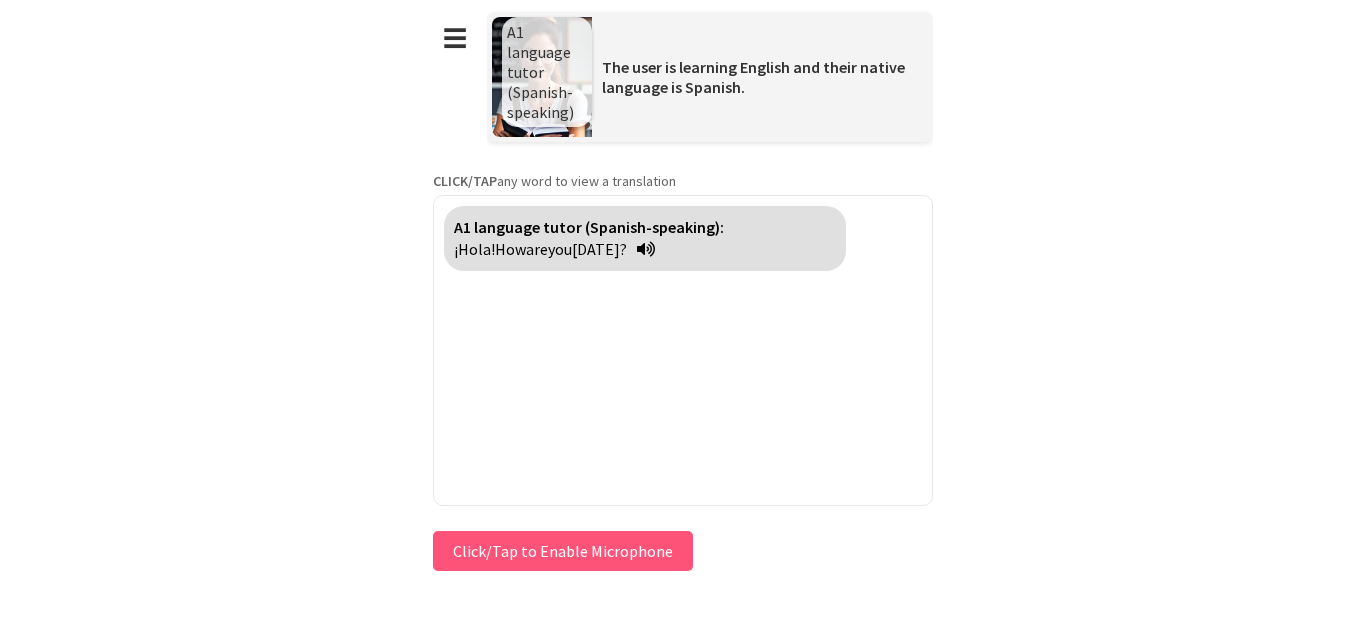 click on "The user is learning English and their native language is Spanish." at bounding box center (753, 77) 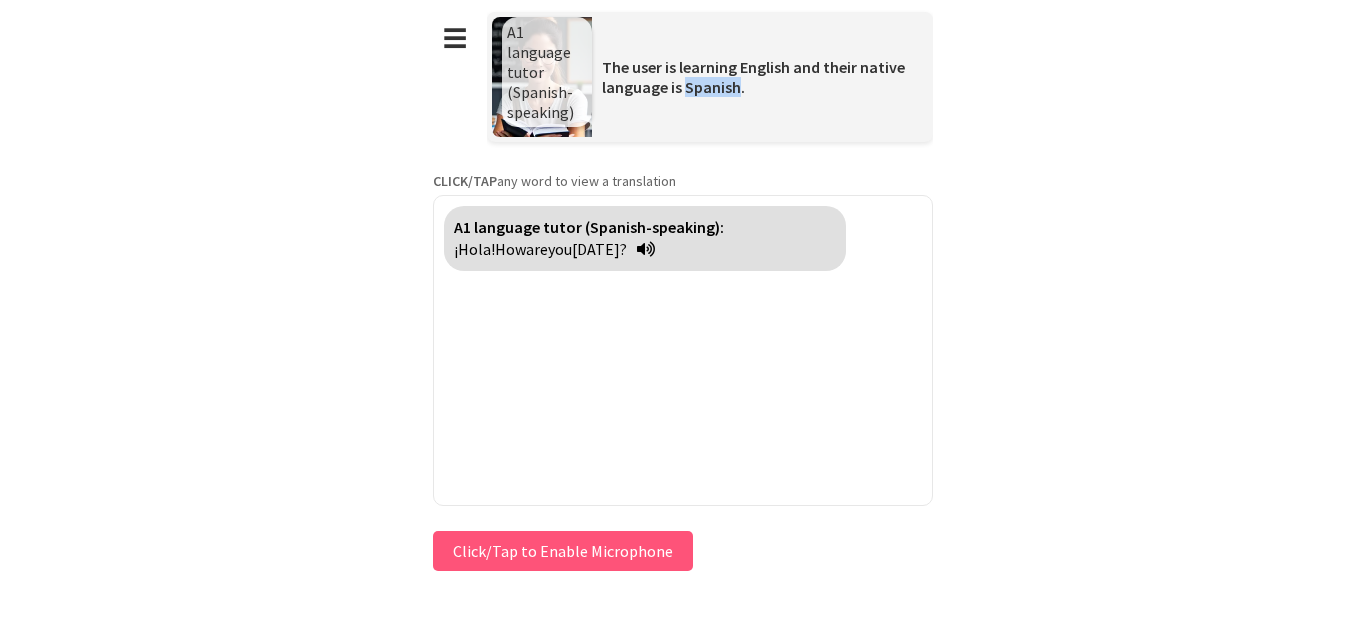 click on "The user is learning English and their native language is Spanish." at bounding box center [753, 77] 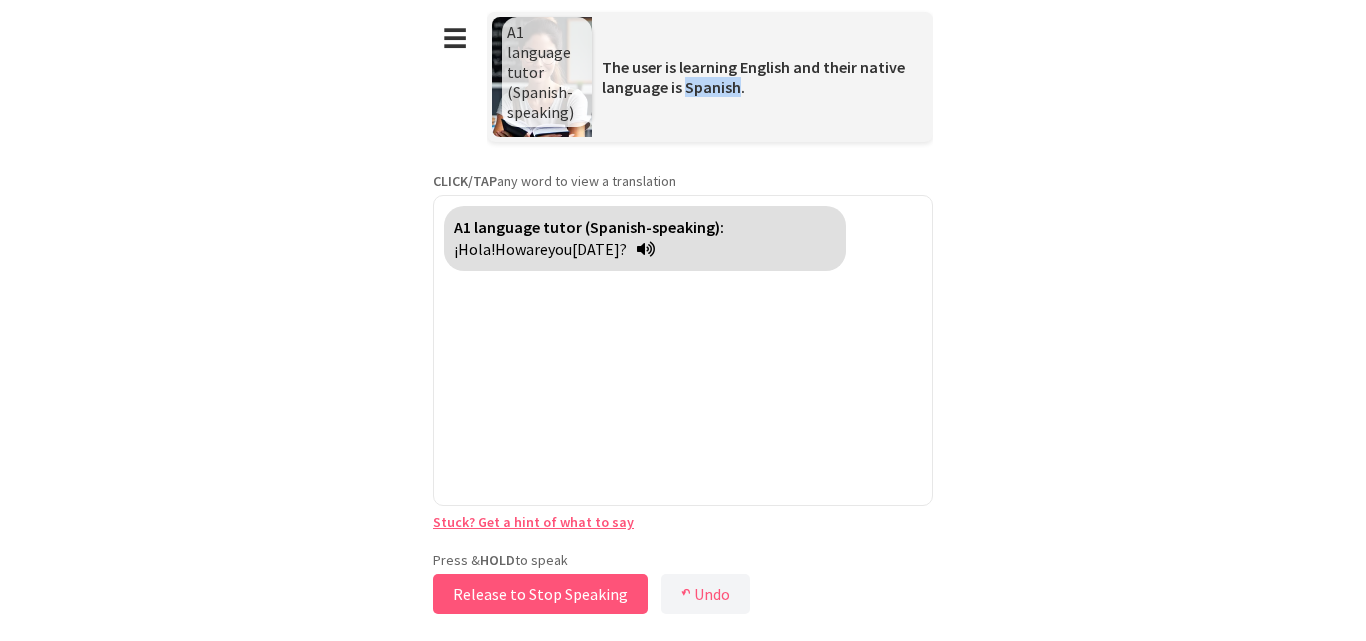 click on "Release to Stop Speaking" at bounding box center [540, 594] 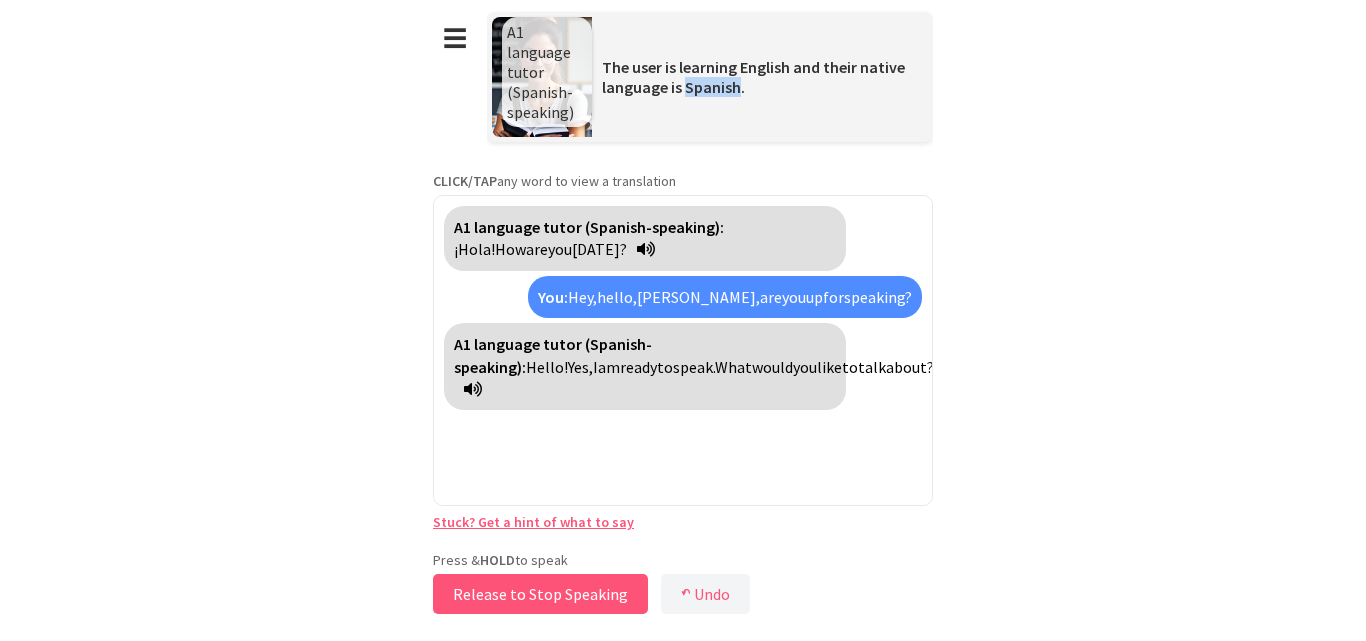 click on "Release to Stop Speaking" at bounding box center (540, 594) 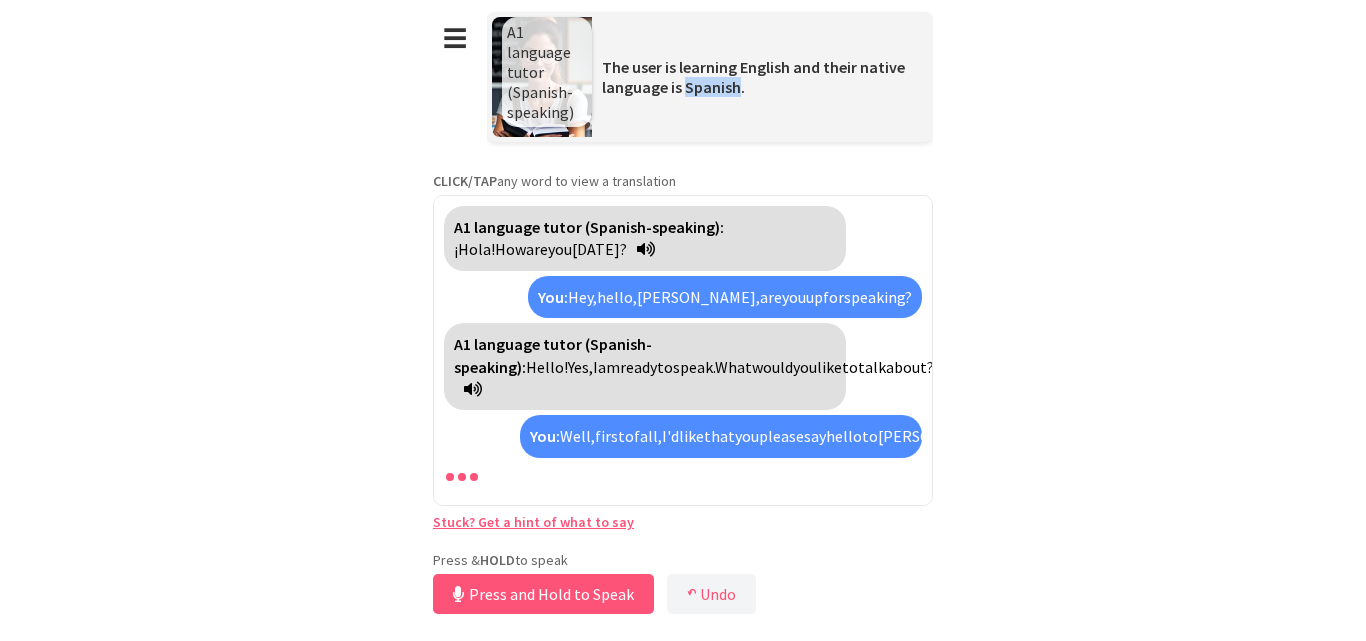 scroll, scrollTop: 50, scrollLeft: 0, axis: vertical 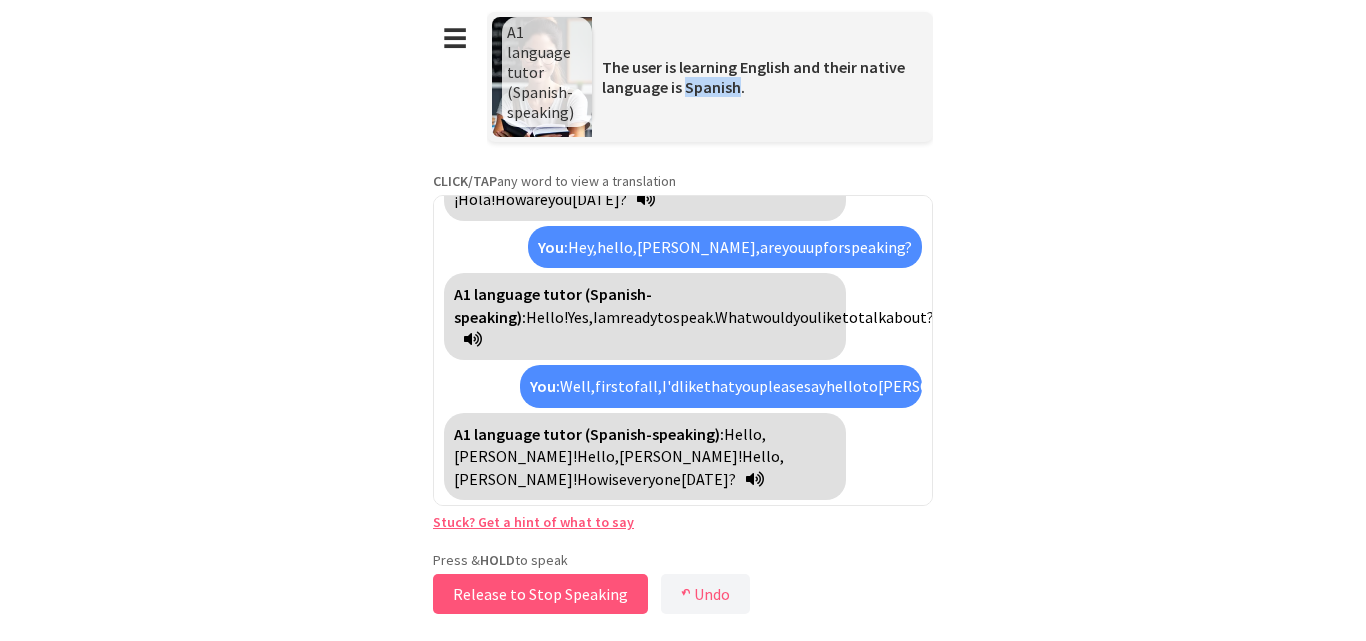 click on "Release to Stop Speaking" at bounding box center [540, 594] 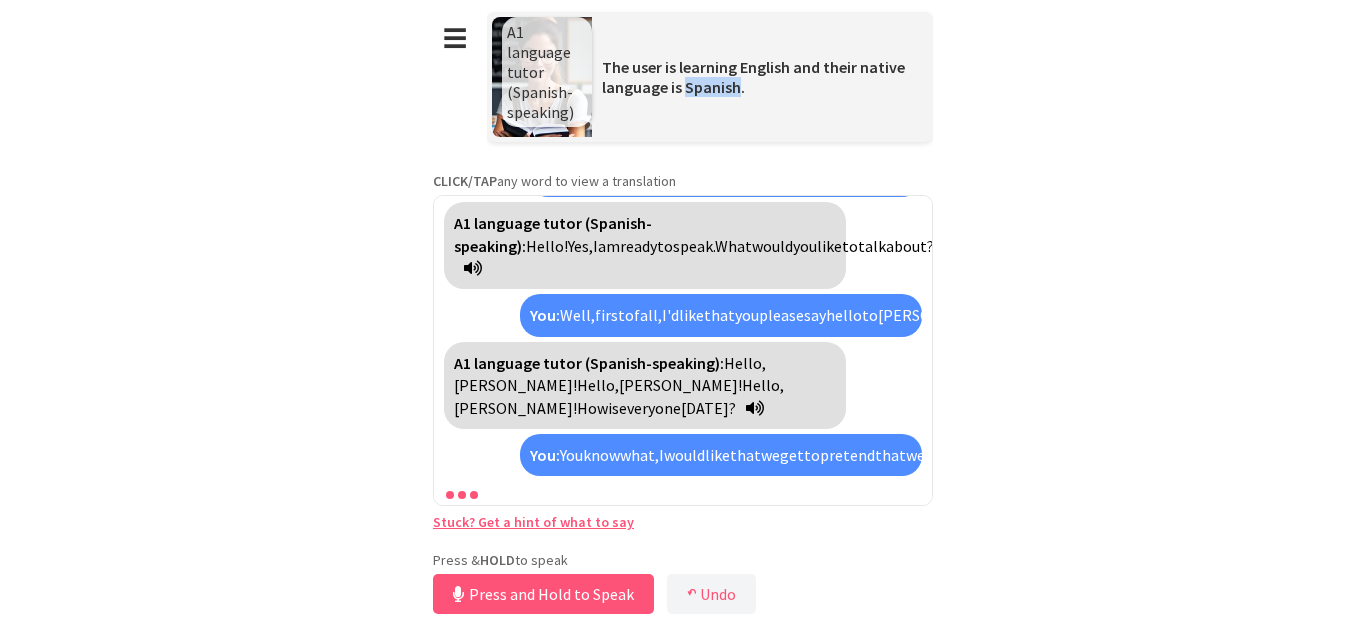 scroll, scrollTop: 279, scrollLeft: 0, axis: vertical 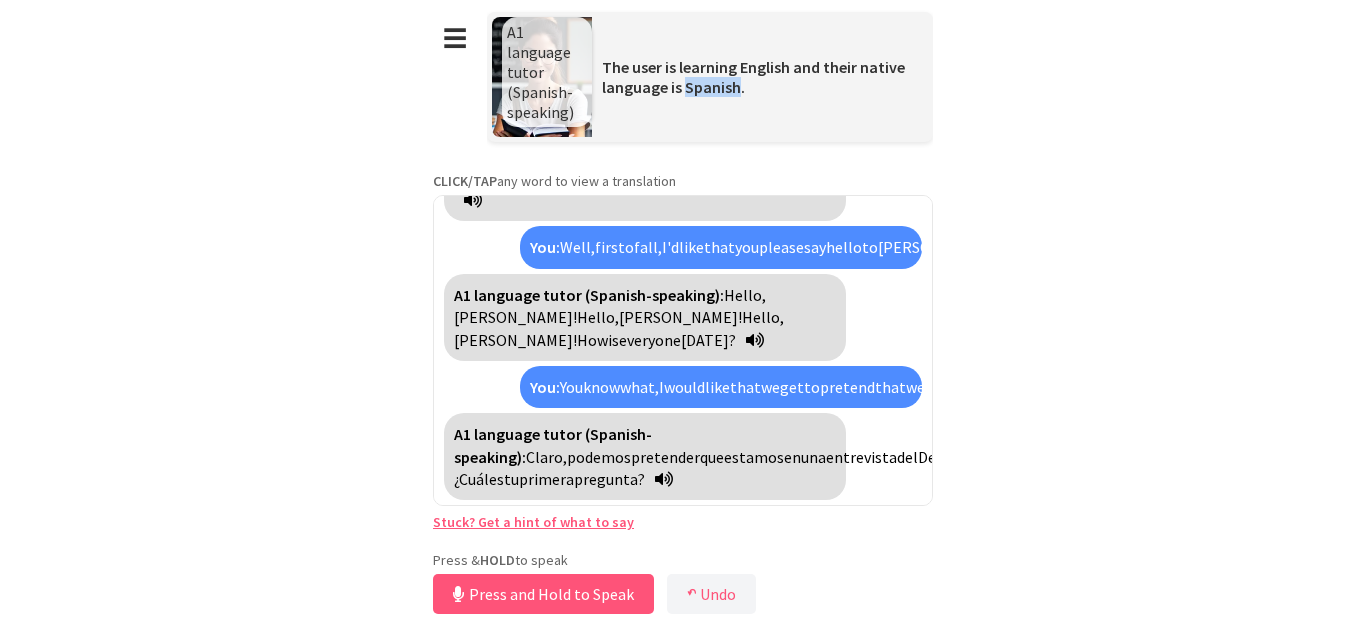 click on "The user is learning English and their native language is Spanish." at bounding box center [753, 77] 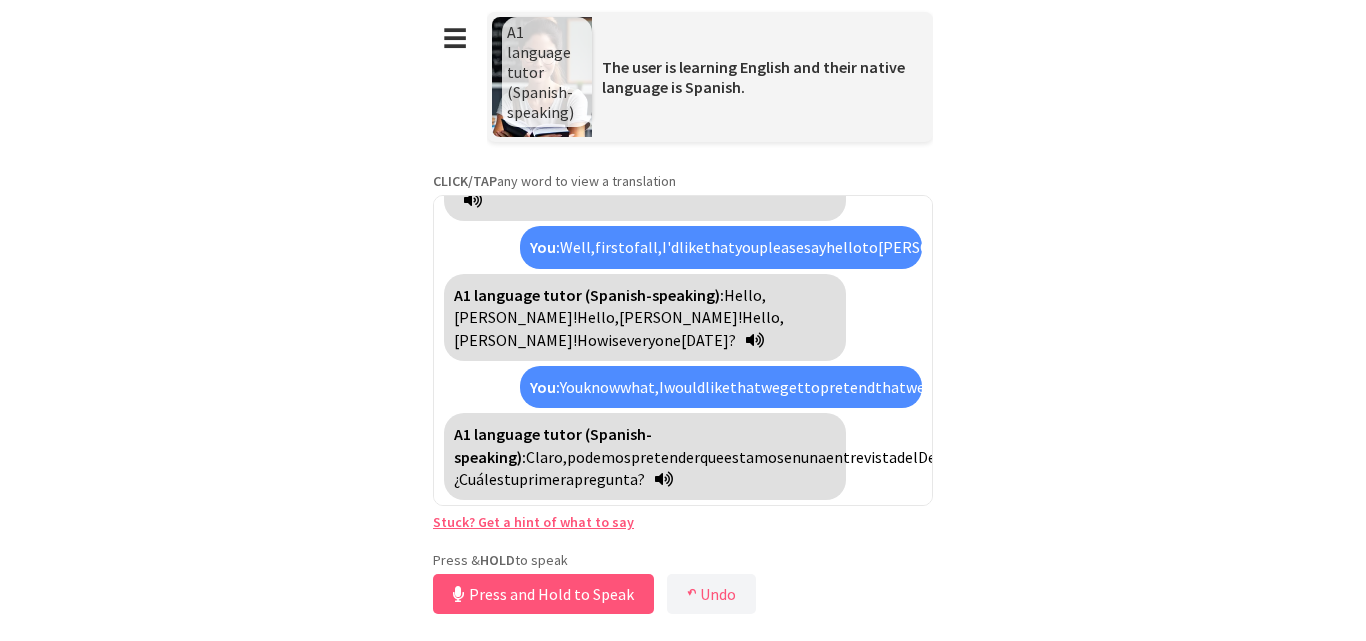 click on "**********" at bounding box center (683, 320) 